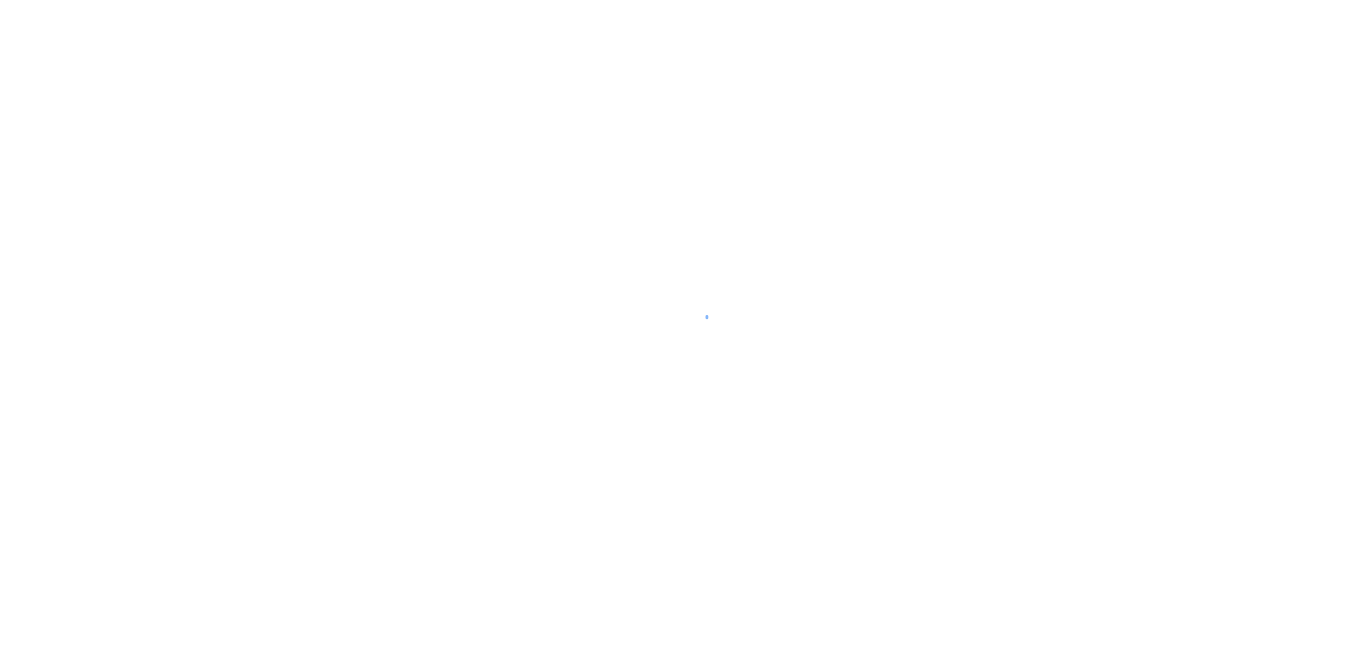 scroll, scrollTop: 0, scrollLeft: 0, axis: both 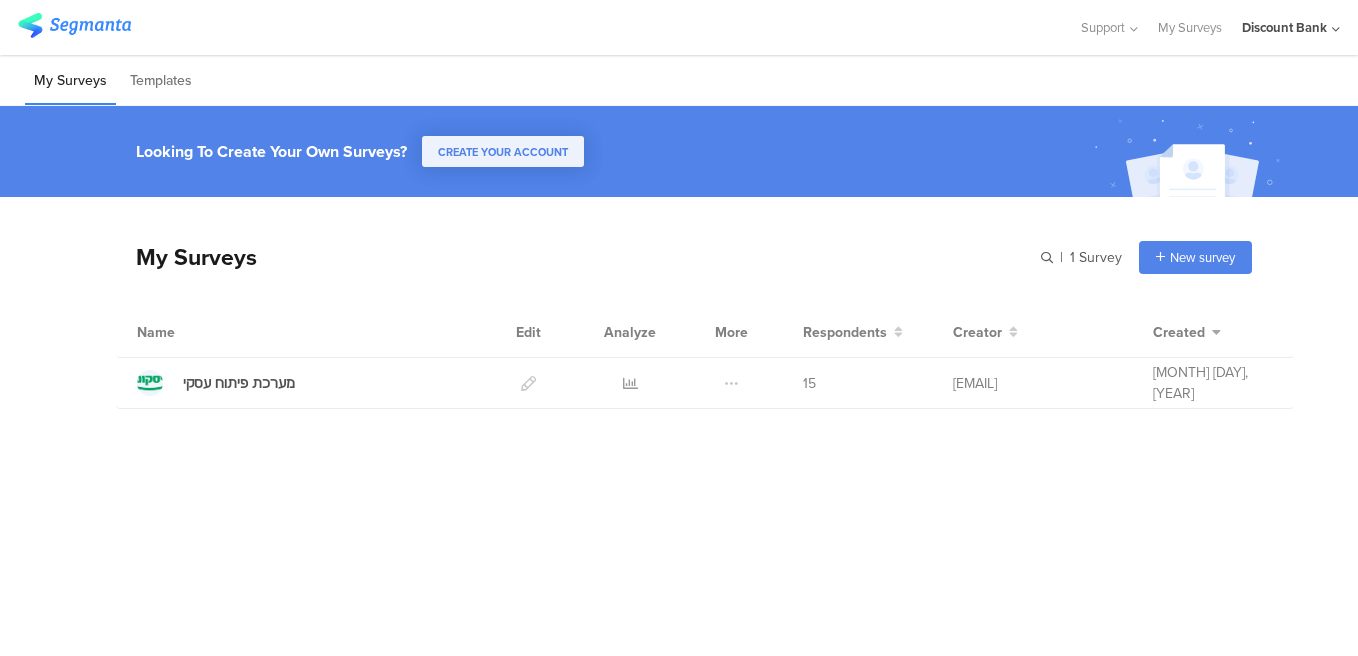 click at bounding box center (630, 383) 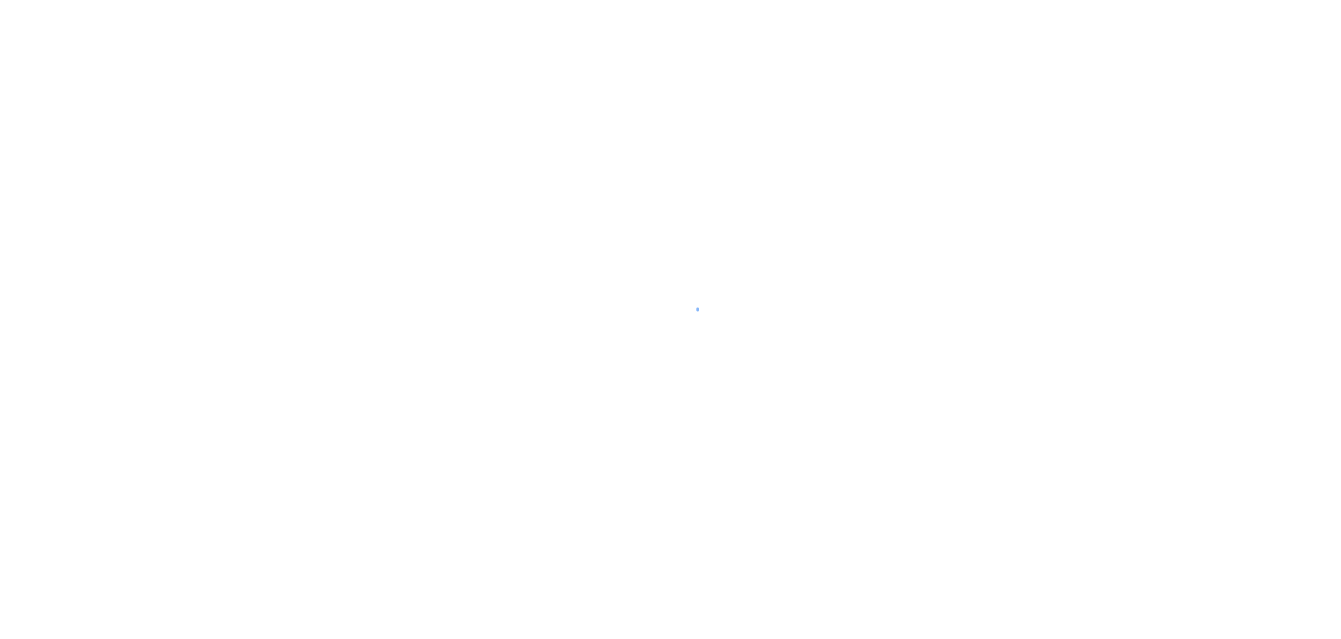 scroll, scrollTop: 0, scrollLeft: 0, axis: both 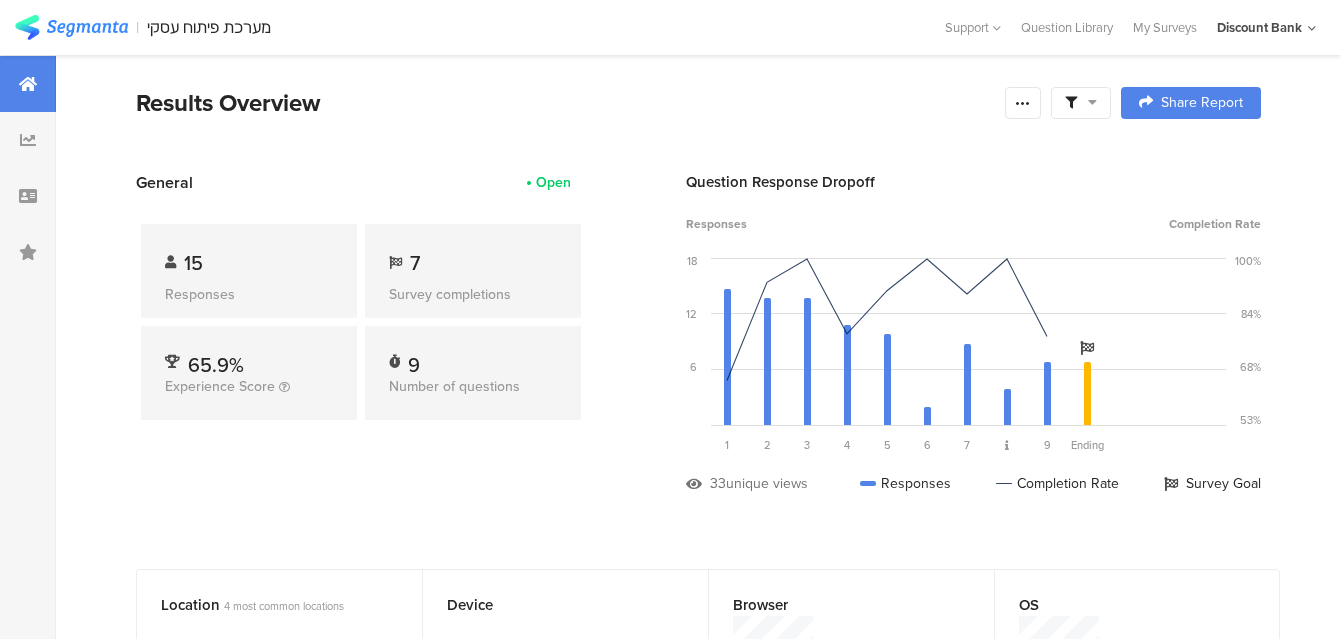 click on "7" at bounding box center (249, 263) 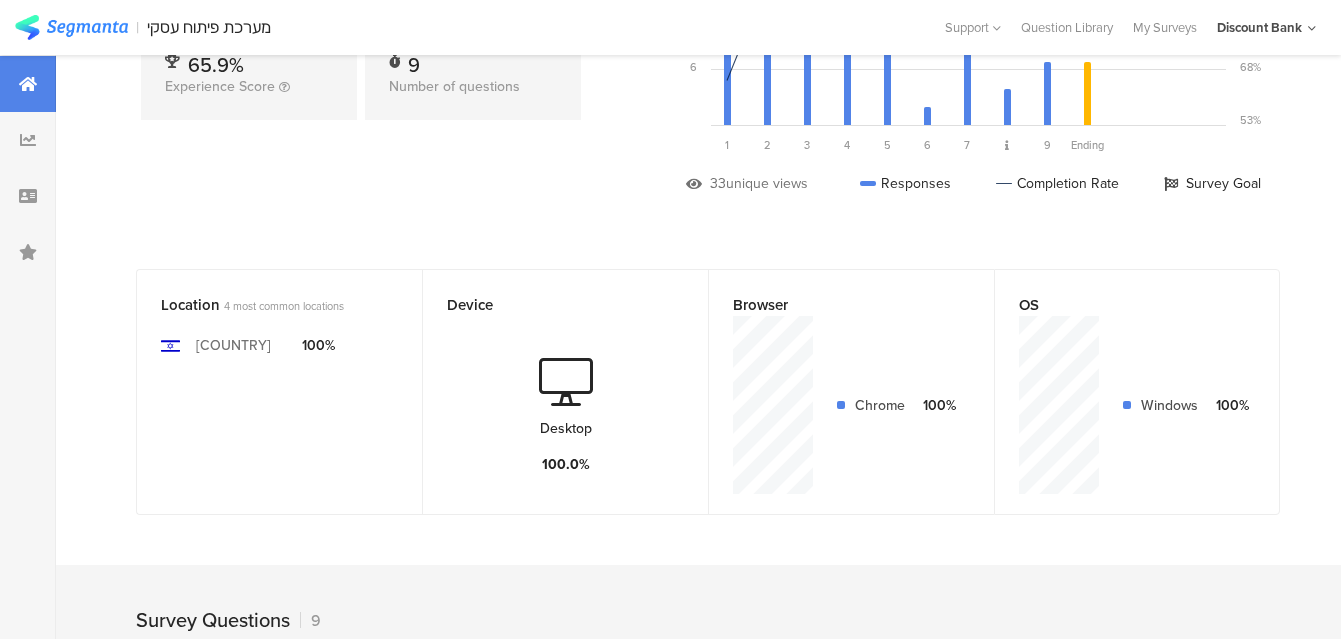 scroll, scrollTop: 0, scrollLeft: 0, axis: both 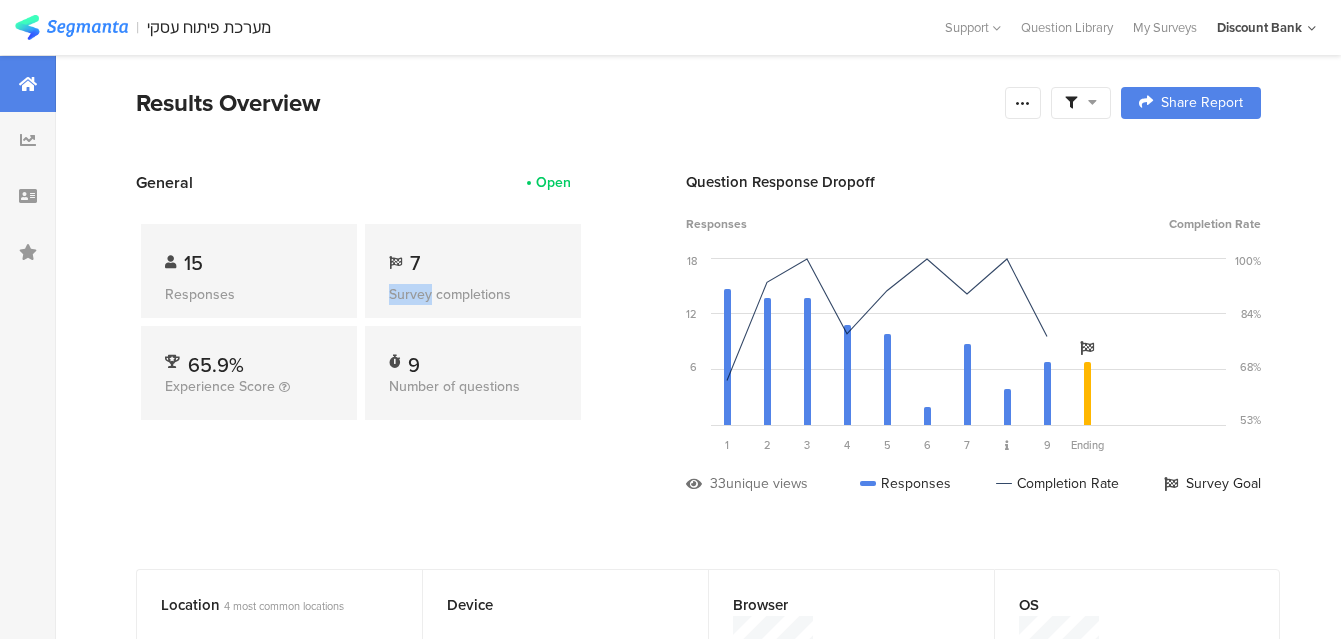 click on "7" at bounding box center (249, 263) 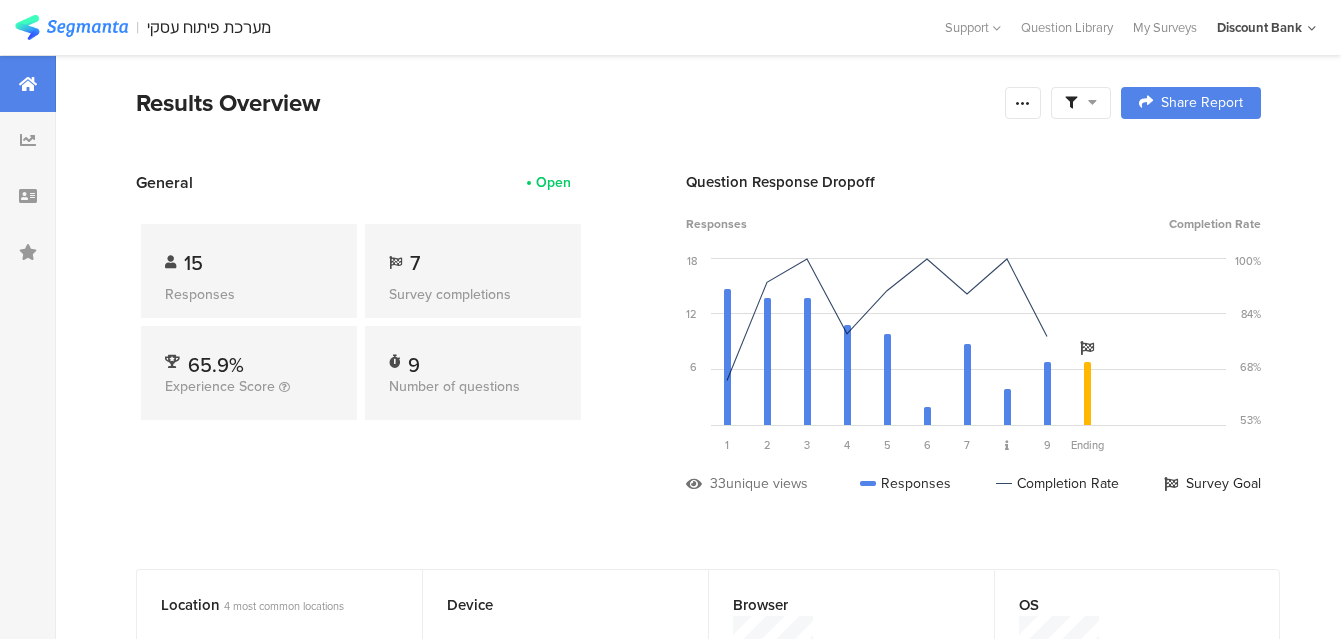 click on "7" at bounding box center (249, 263) 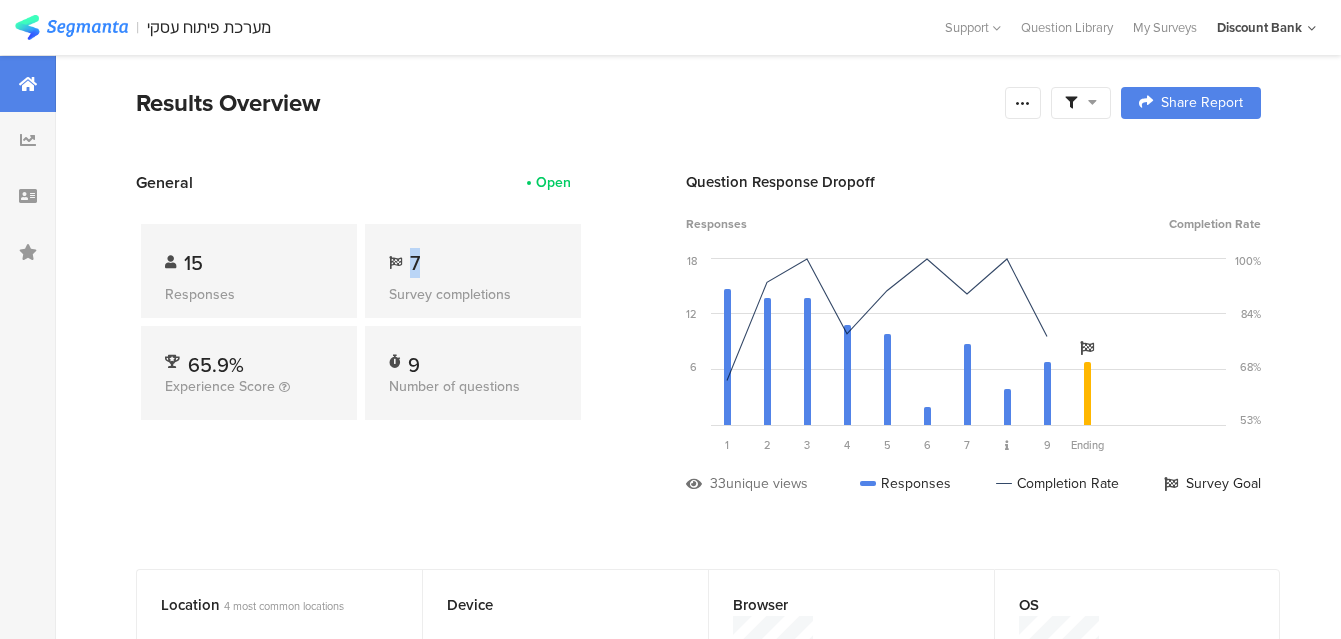 click on "7" at bounding box center [193, 263] 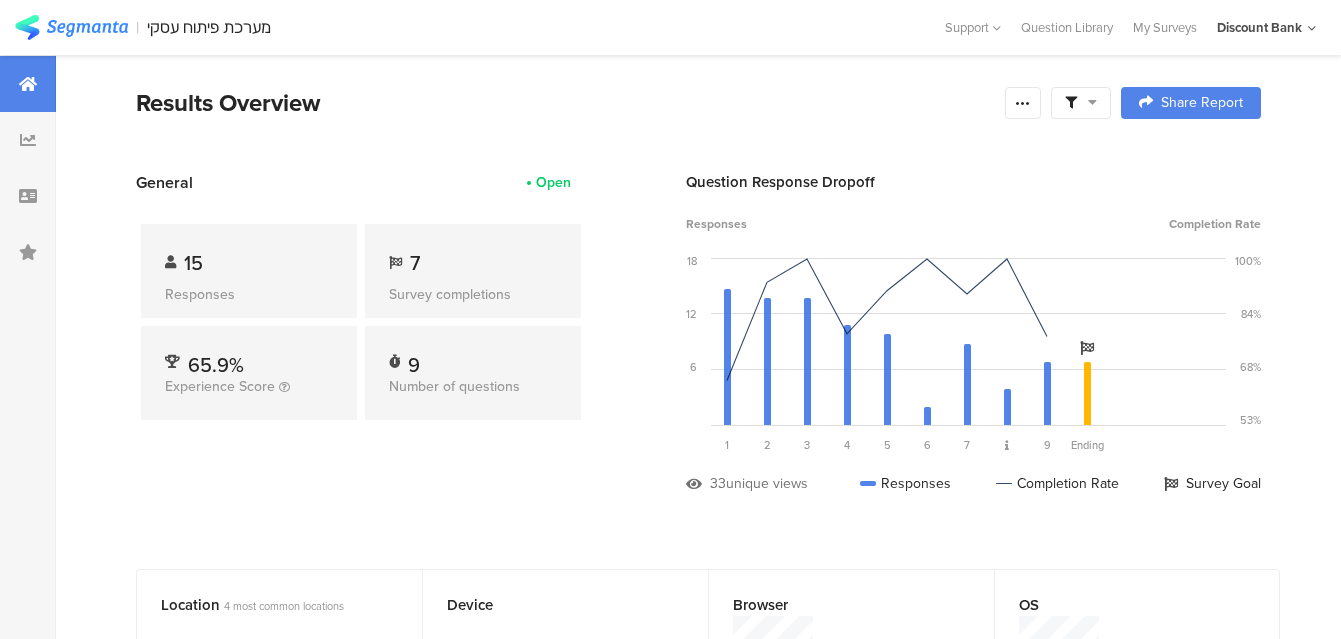 click on "7" at bounding box center [193, 263] 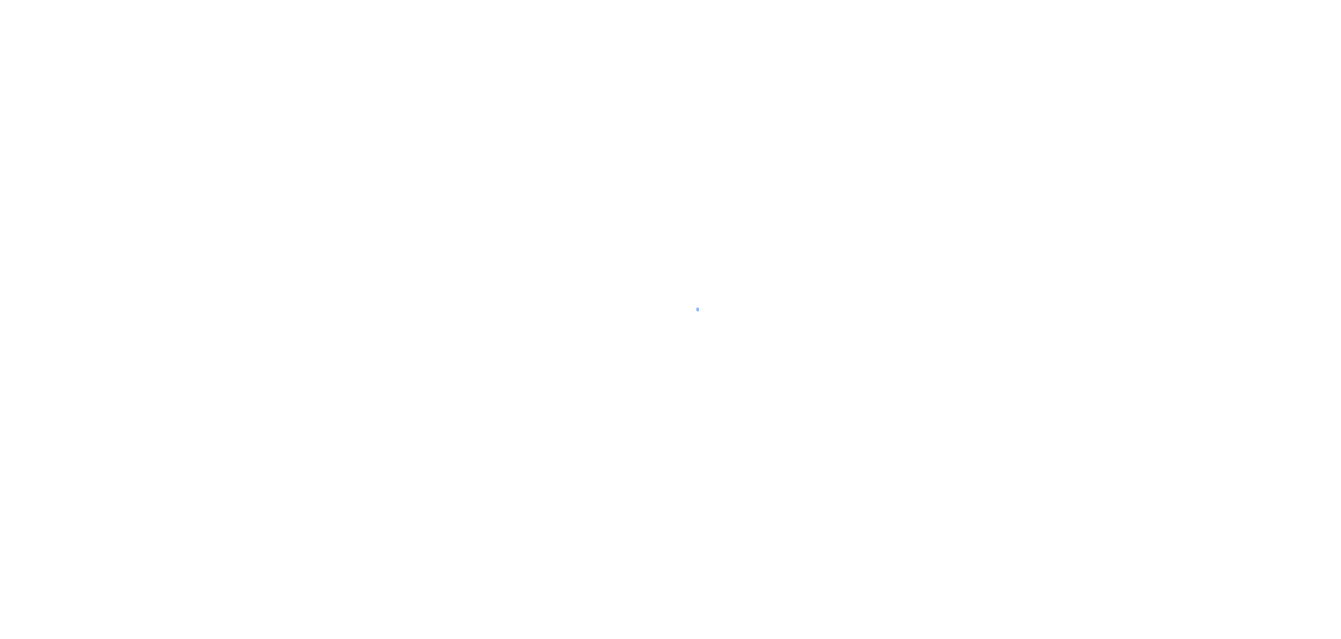 scroll, scrollTop: 0, scrollLeft: 0, axis: both 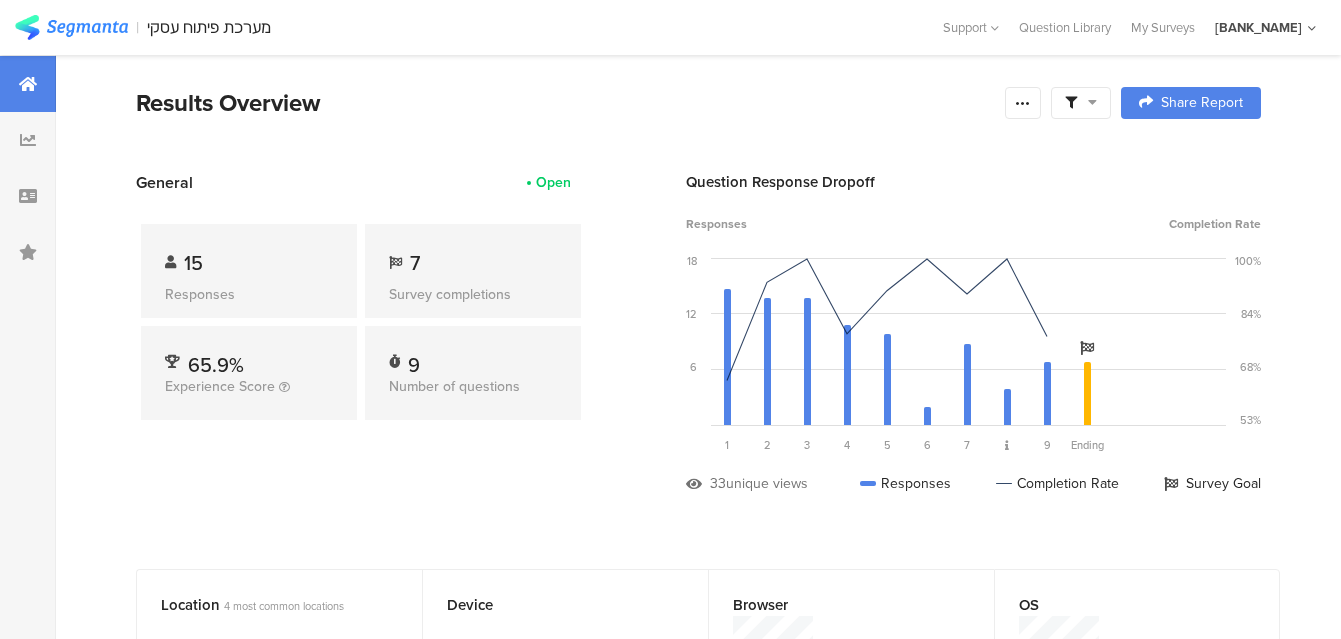 click on "7" at bounding box center (193, 263) 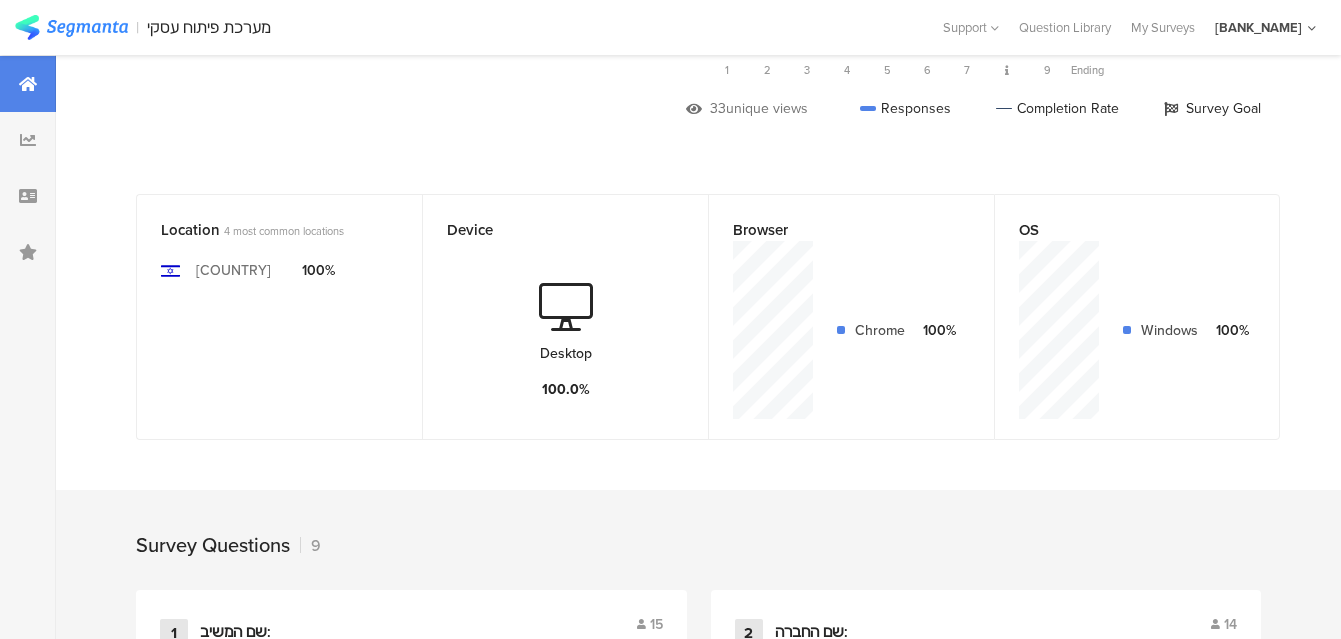 scroll, scrollTop: 0, scrollLeft: 0, axis: both 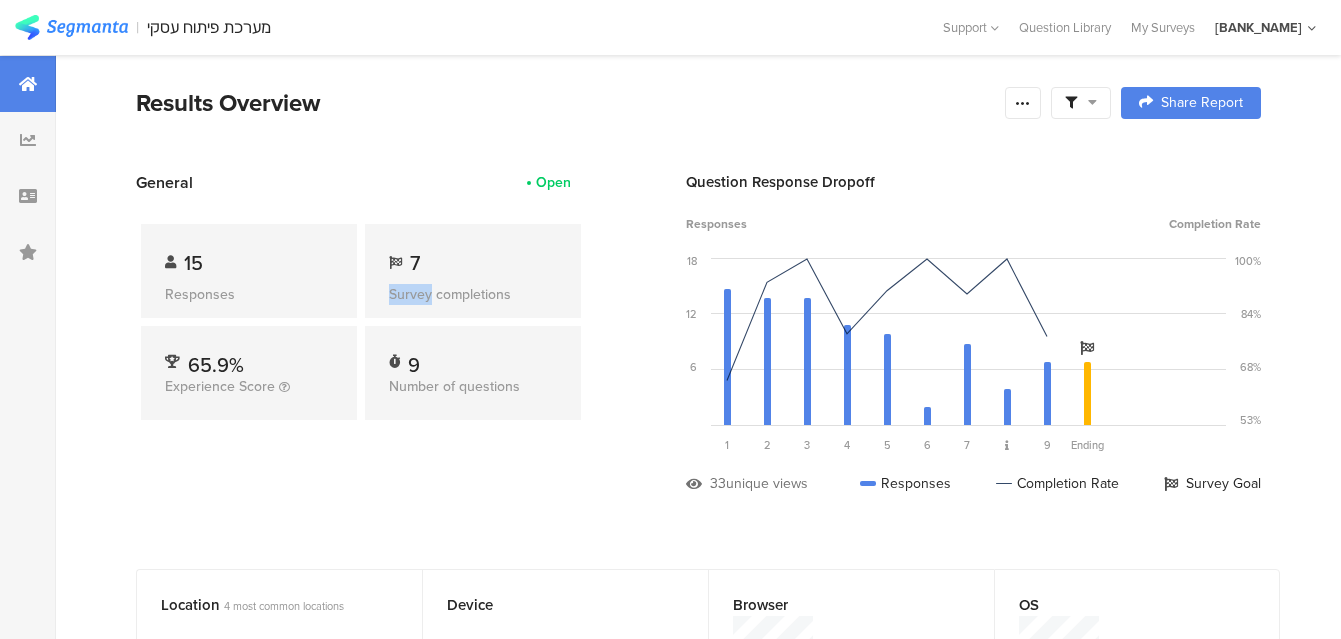 click on "Question Library" at bounding box center [1065, 27] 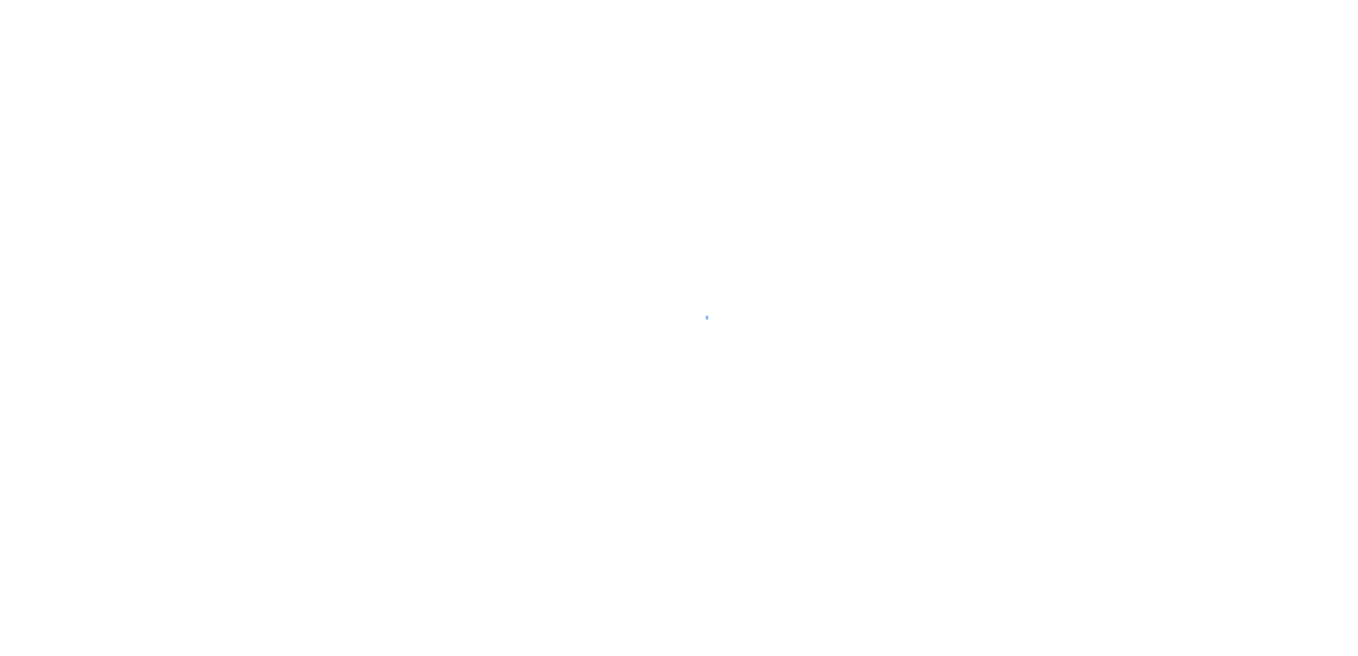 scroll, scrollTop: 0, scrollLeft: 0, axis: both 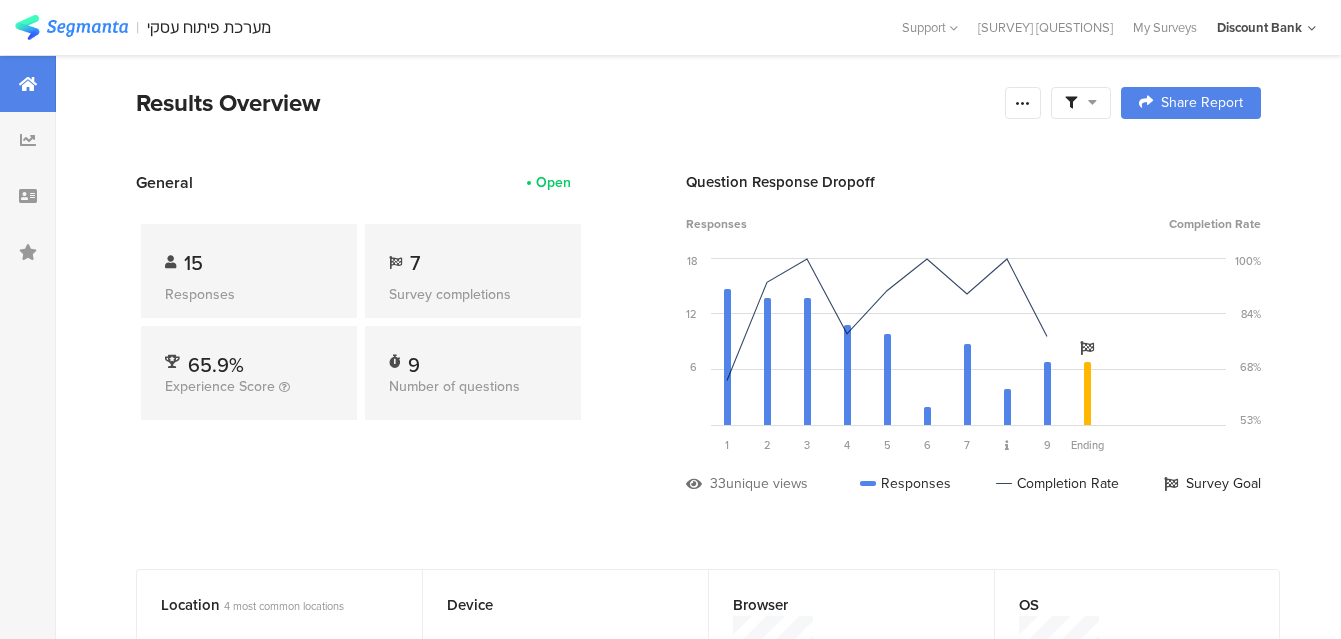 click at bounding box center (28, 140) 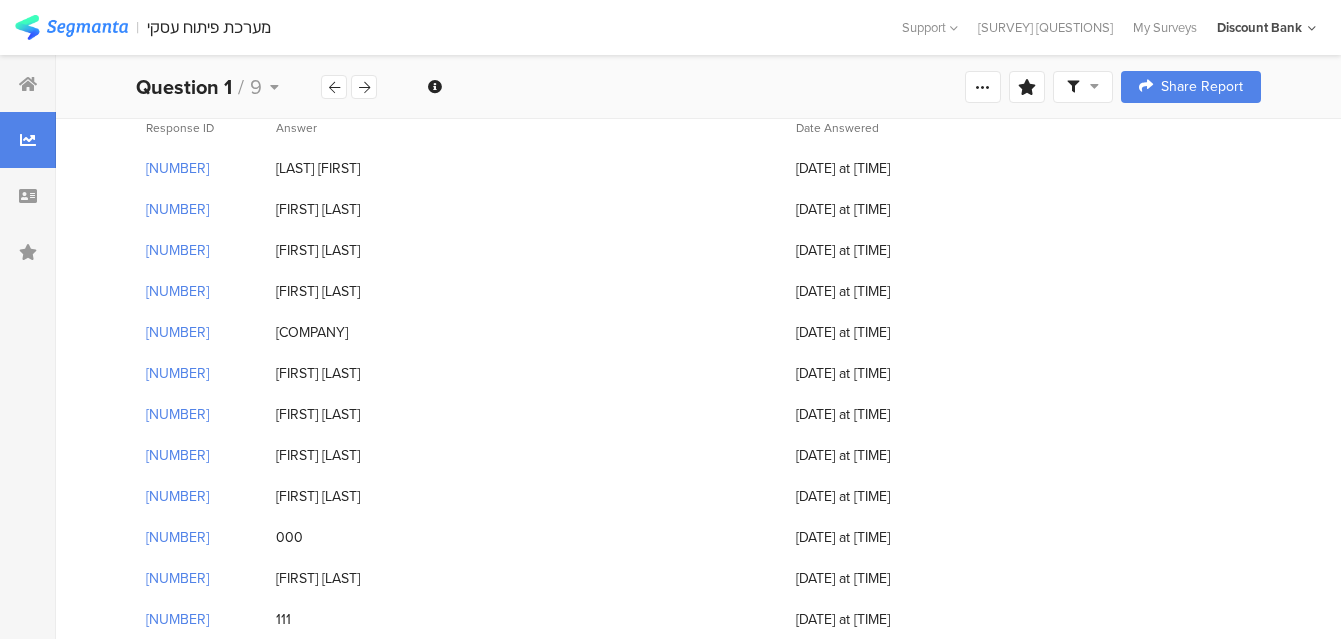 scroll, scrollTop: 0, scrollLeft: 0, axis: both 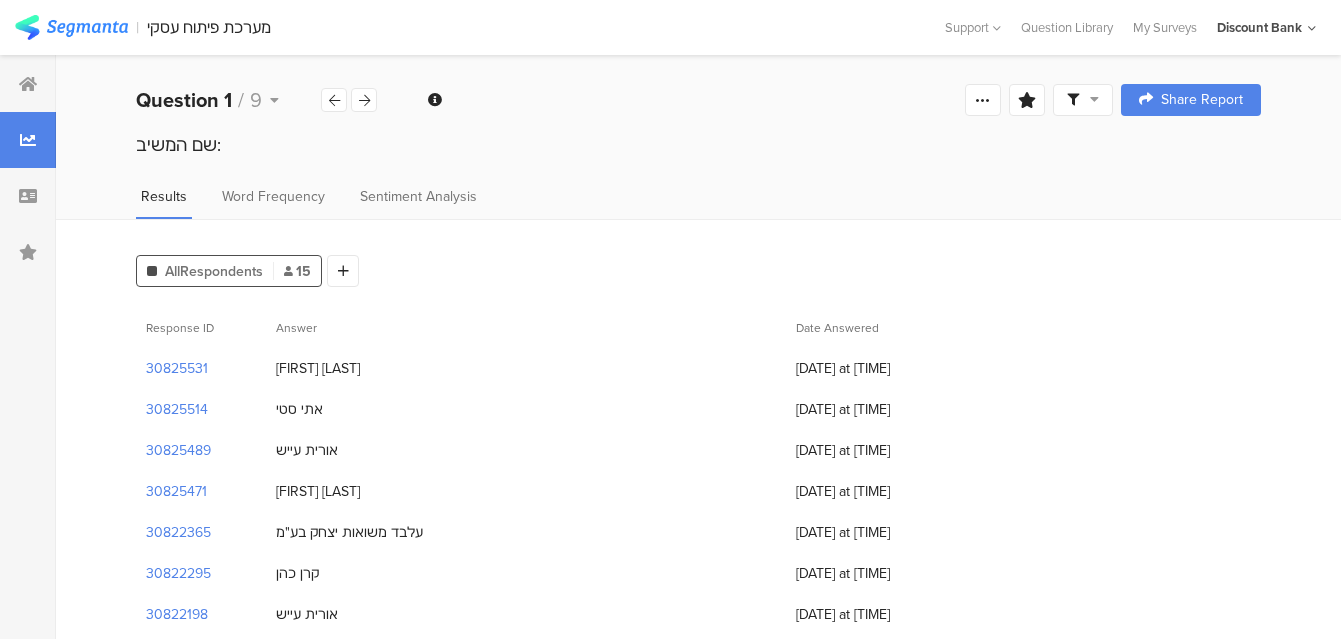 click at bounding box center (28, 252) 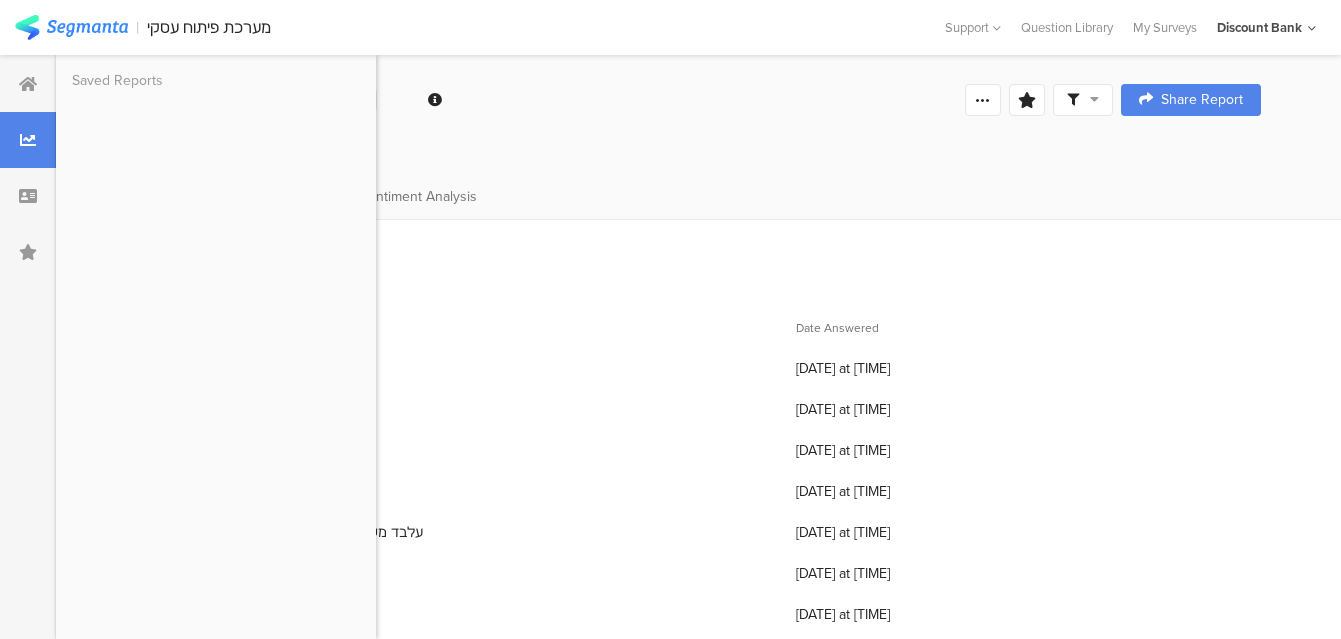 click on "Welcome page 1   שם המשיב: 2   שם החברה: 3   מספר ח.פ. 4   דרג את מידת ההסכמה שלך עם ההיגדים הבאים 4a   התובנות שקיבלתי היו חדשות לגמרי עבורי/עבור הבנק 4b   התובנות שקיבלתי היו רלוונטיות 4c   המידע סייע לי ביצירת קשר/תיאום פגישה/שיחה עם הלקוח 4d   התובנות סייעו לי בהתאמת יוזמה/הצעת שירות ללקוח 5   האם מדובר ב: 6   מהי תדירות הקשר עם הלקוח? (בחר בתשובה המתאימה ביותר) 7   האם בעקבות המידע והתובנות יצרת קשר עם הלקוח? 8   חשוב לנו ללמוד כמה שיותר נבקש להשיב שנית על הסקר לאחר שיצרת קשר עם הלקוח 9   נשמח להצעות לשימור ולשיפור הדוחות ותהליך העבודה Ending page   Question 1   /   9
Question Type
Short Answer" at bounding box center (698, 100) 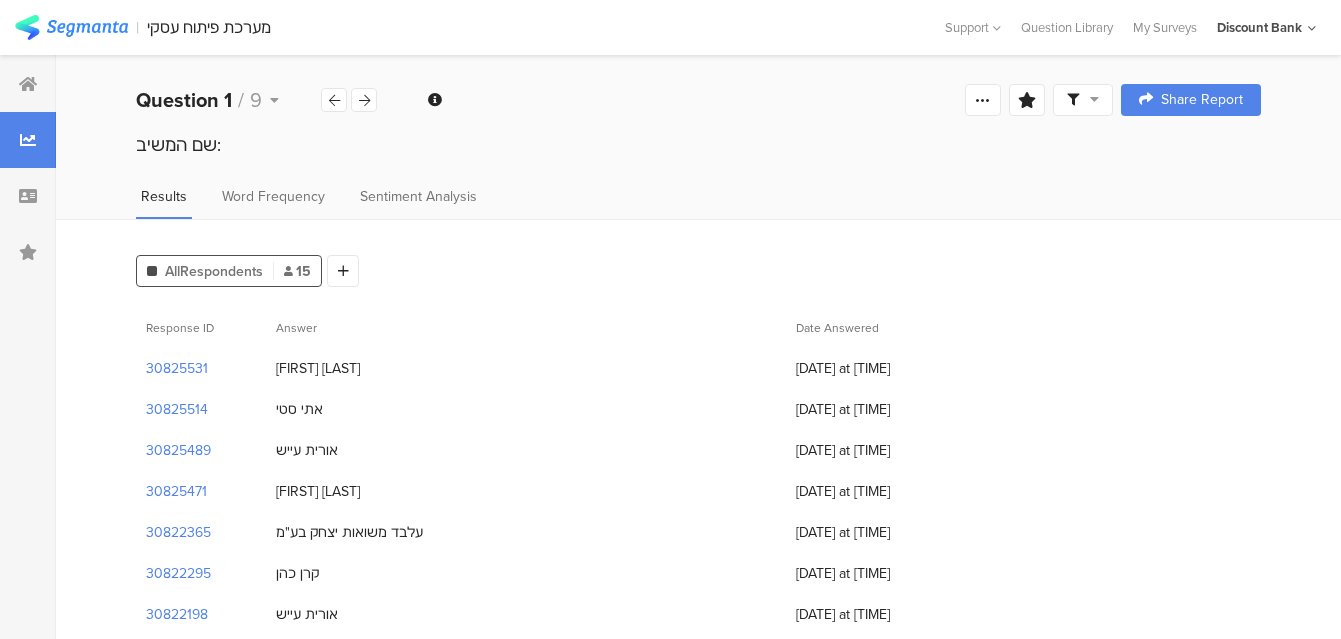 click at bounding box center [28, 84] 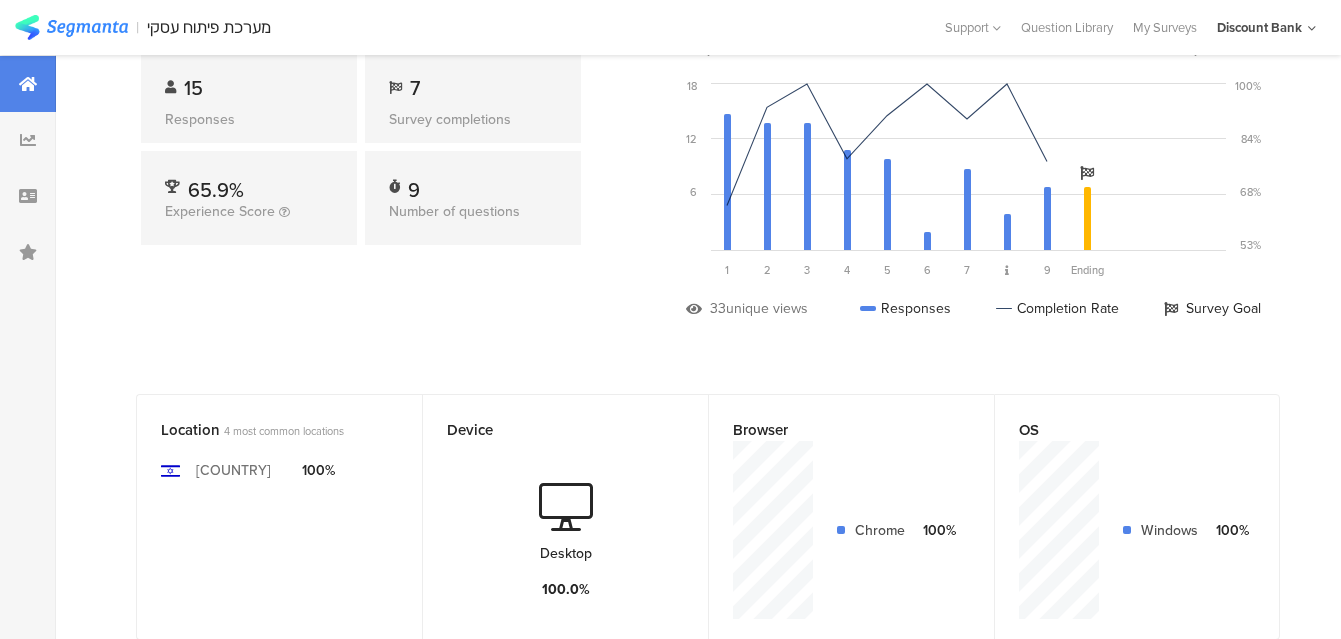scroll, scrollTop: 0, scrollLeft: 0, axis: both 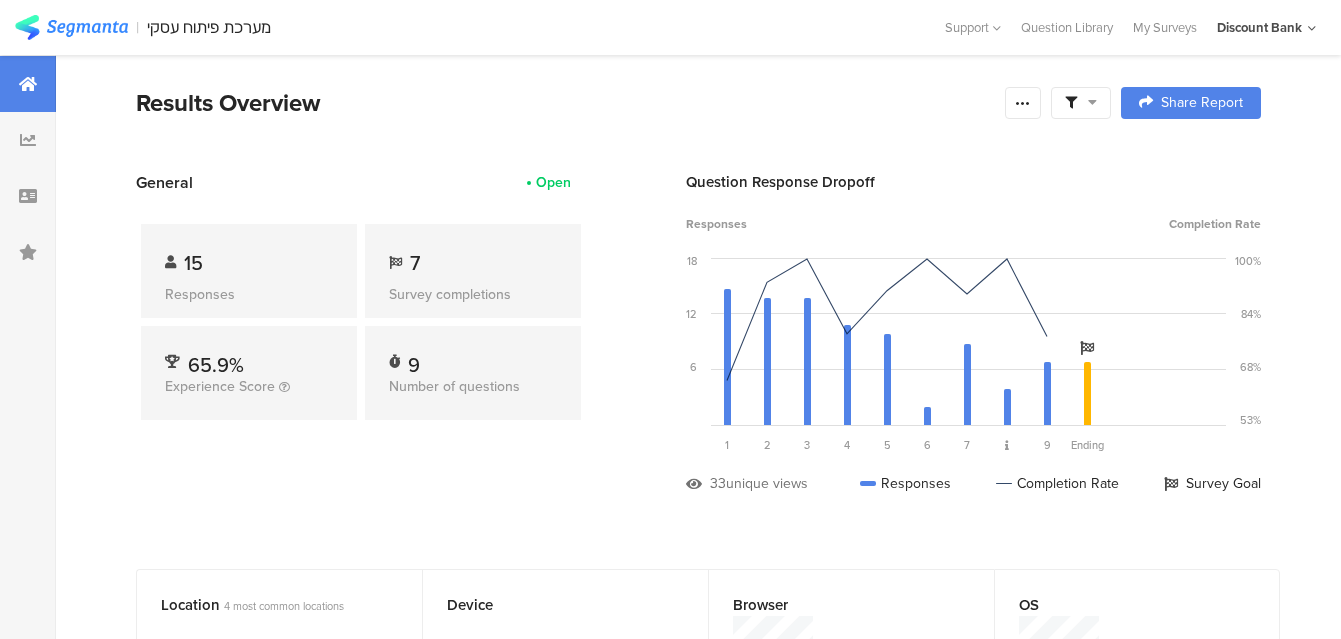 click on "My Surveys" at bounding box center [1165, 27] 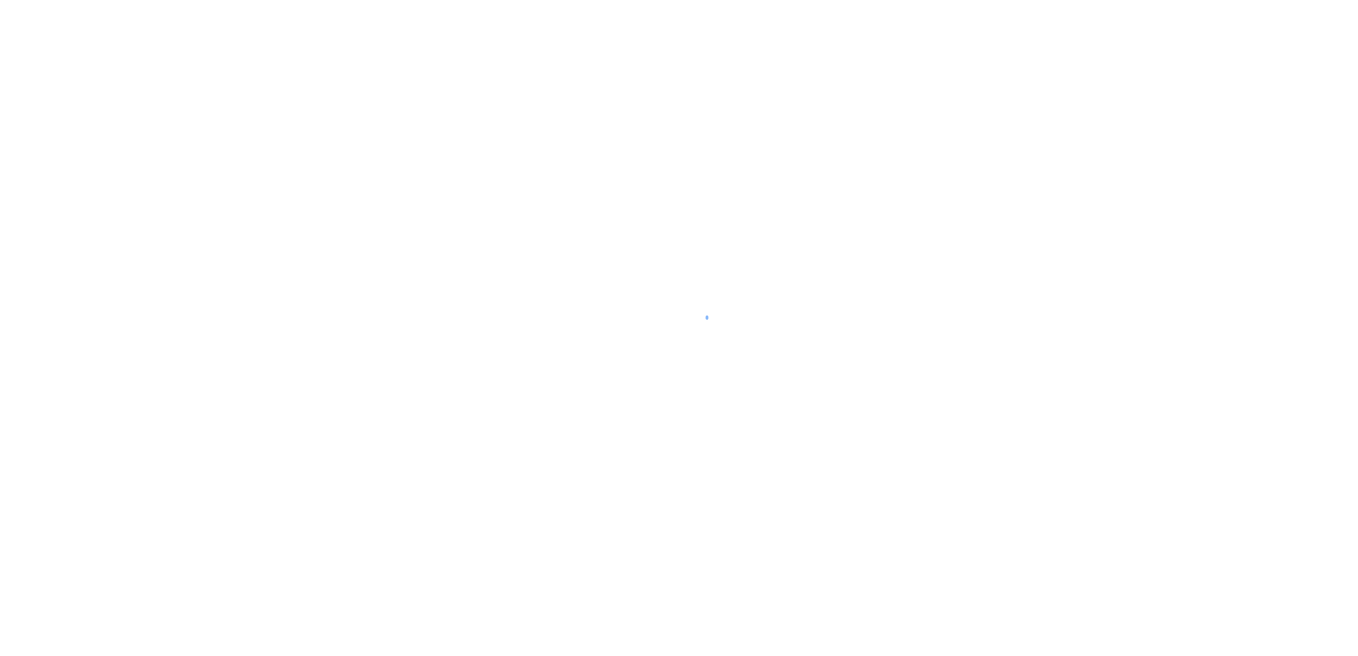 scroll, scrollTop: 0, scrollLeft: 0, axis: both 